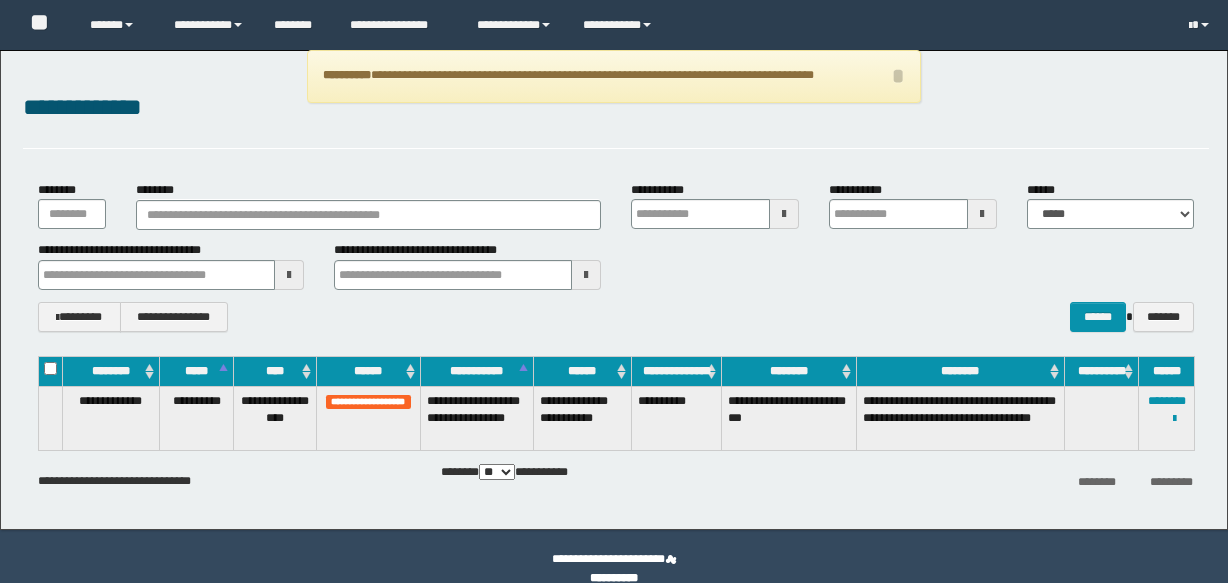 scroll, scrollTop: 0, scrollLeft: 0, axis: both 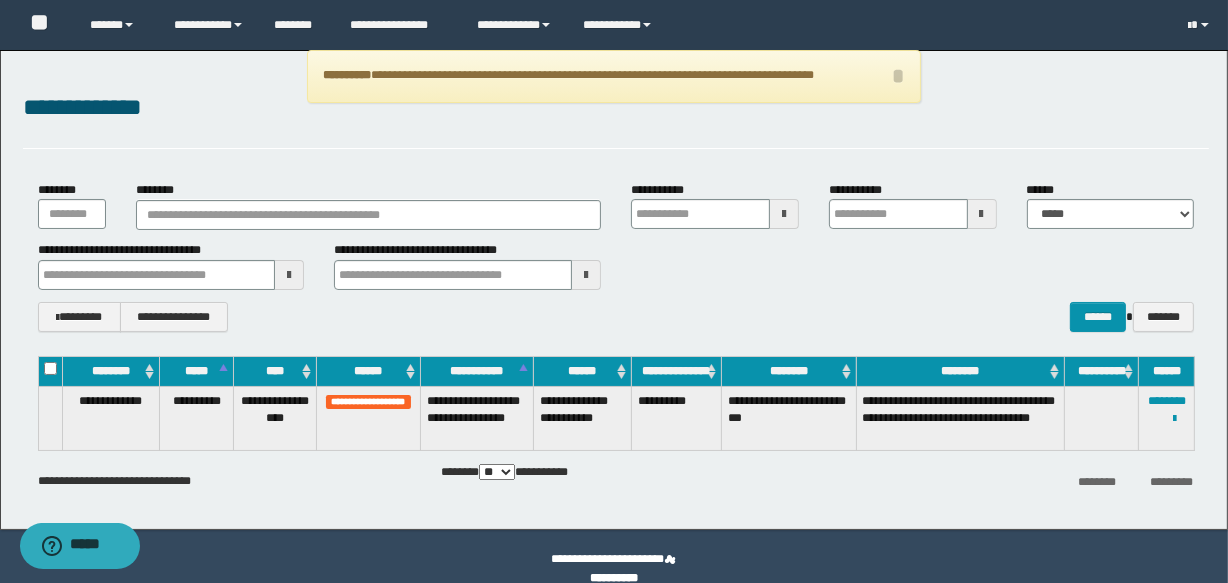 click on "********" at bounding box center [368, 215] 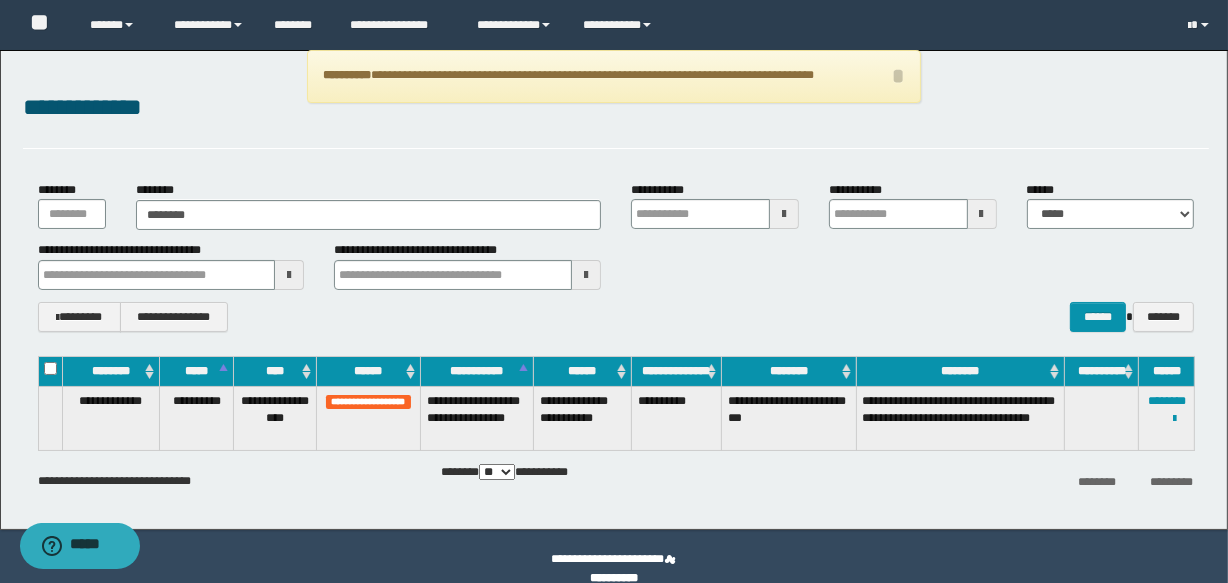 type on "********" 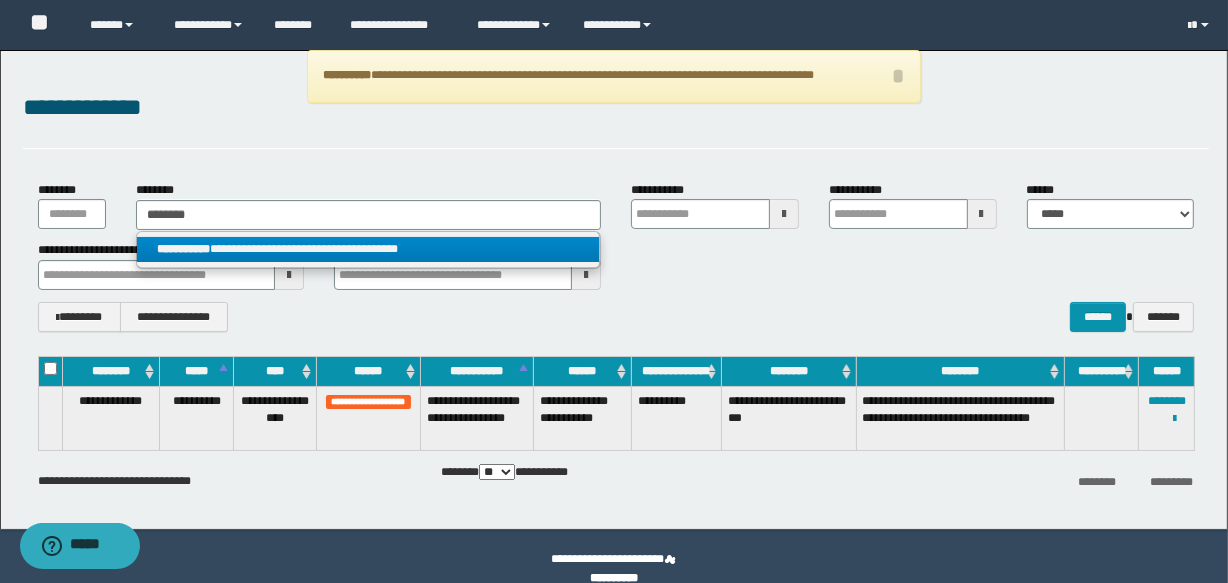 type on "********" 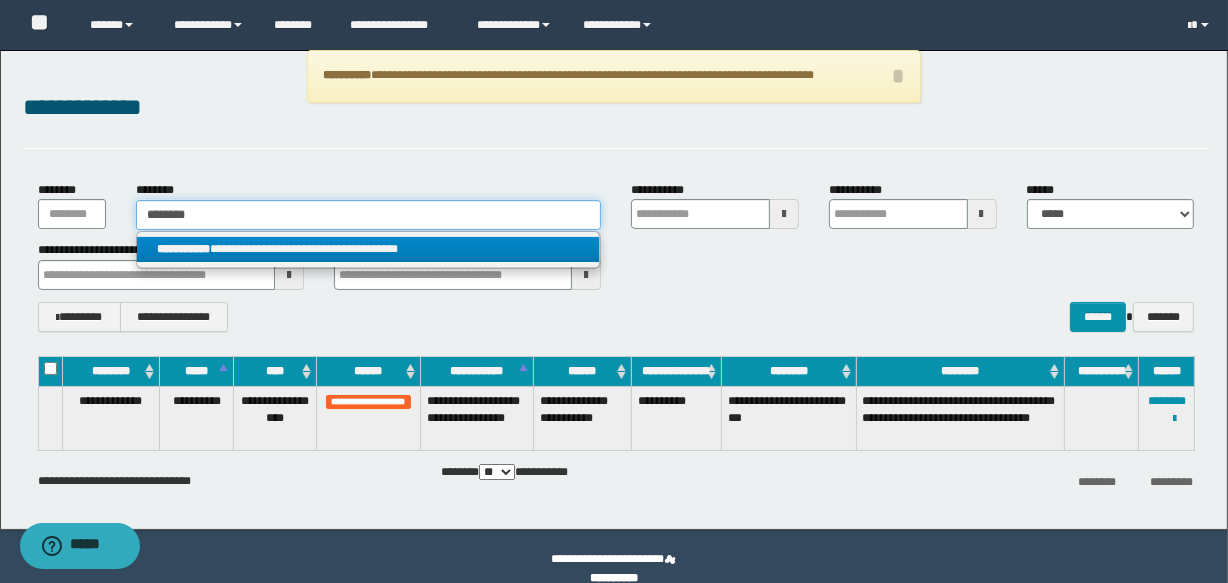 type 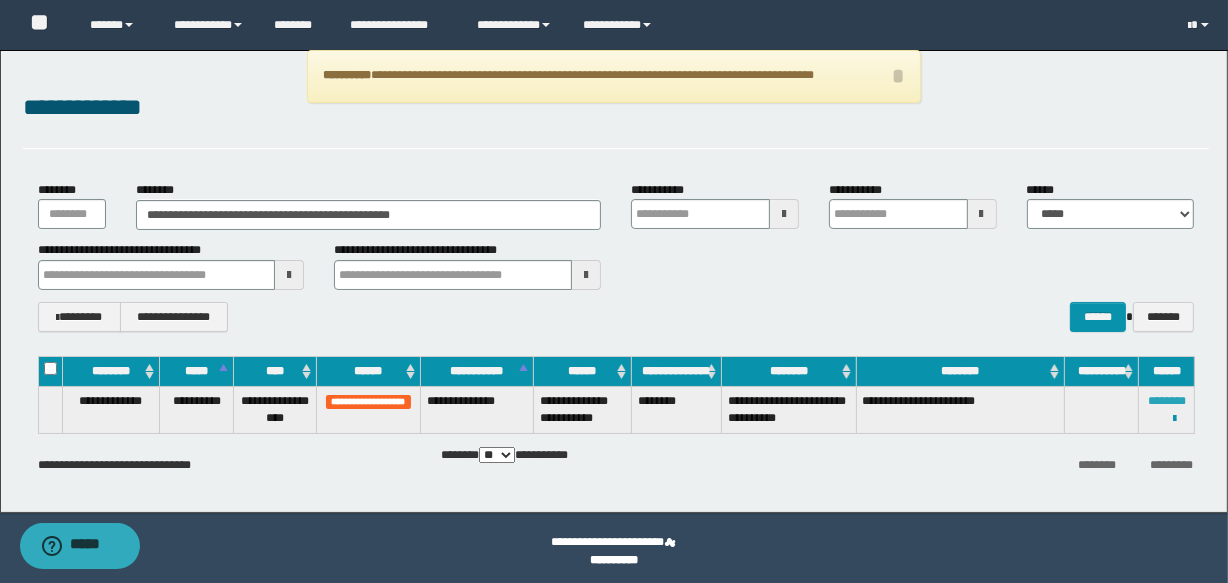 click on "********" at bounding box center [1167, 401] 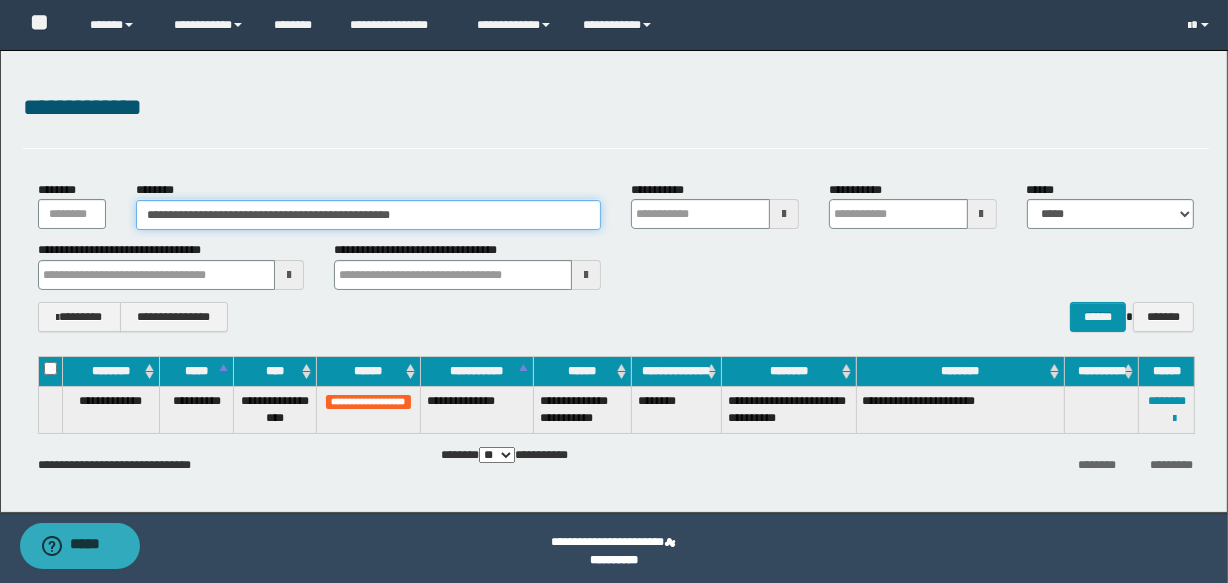 drag, startPoint x: 449, startPoint y: 212, endPoint x: 102, endPoint y: 205, distance: 347.0706 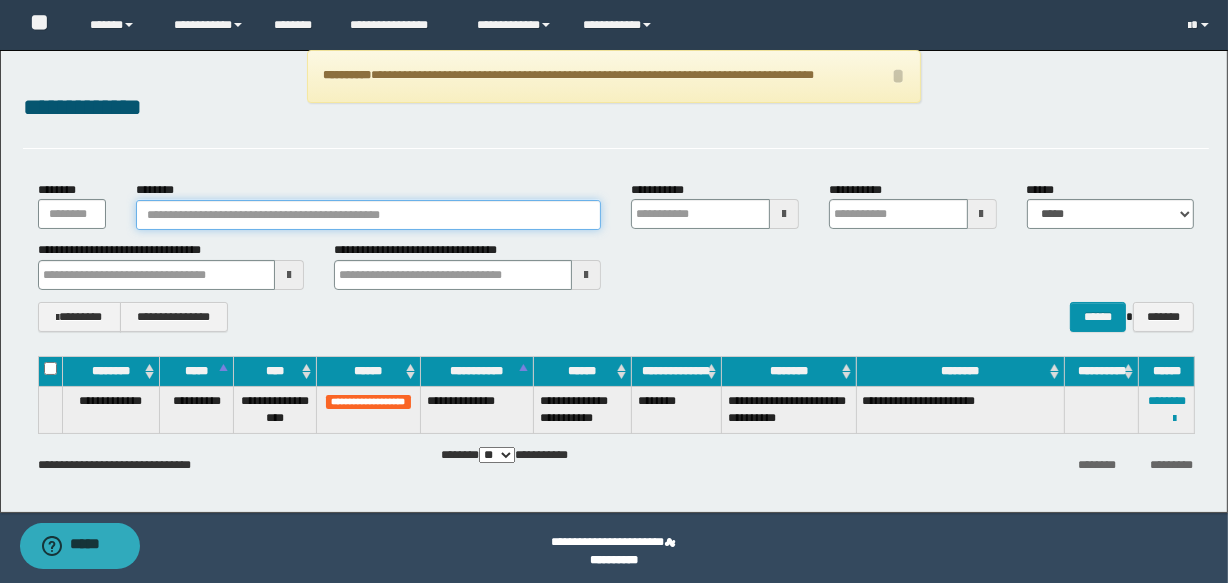 paste on "********" 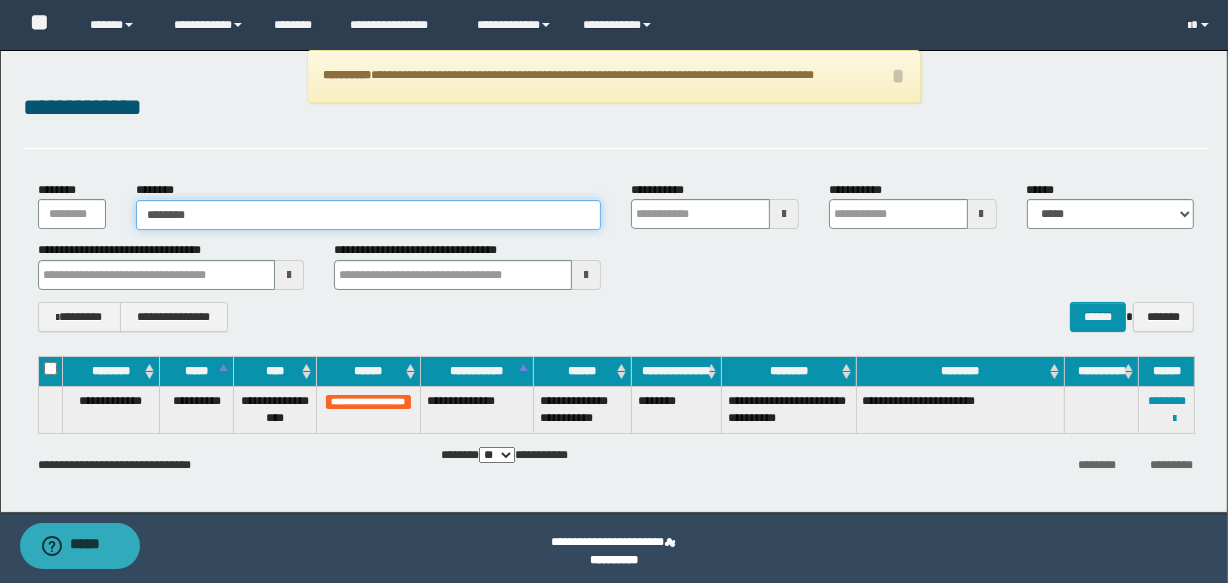 type on "********" 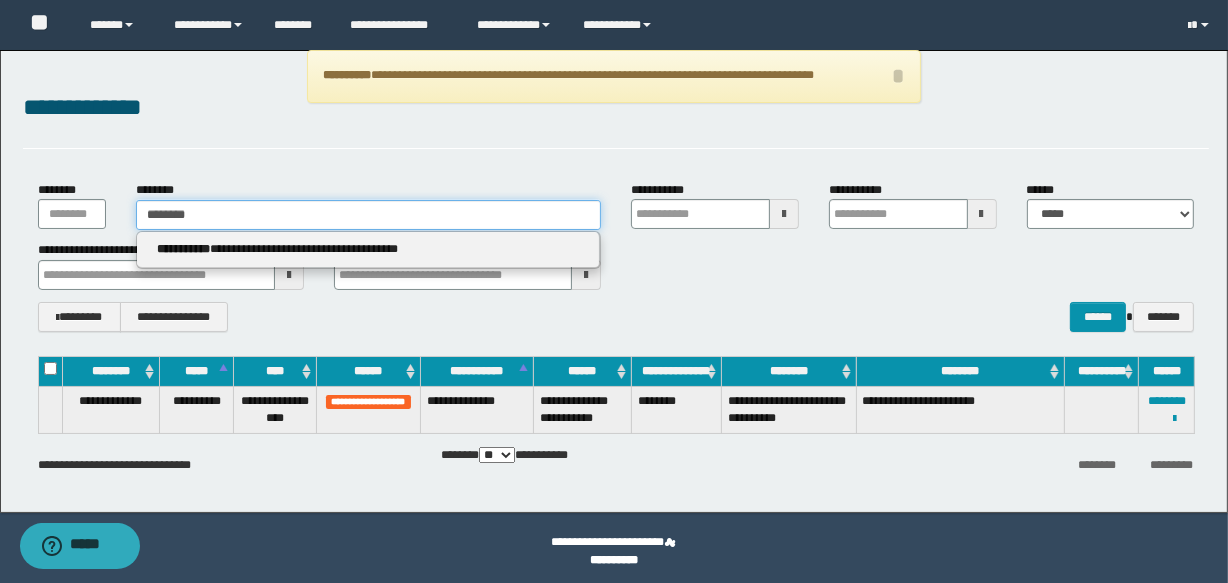 type on "********" 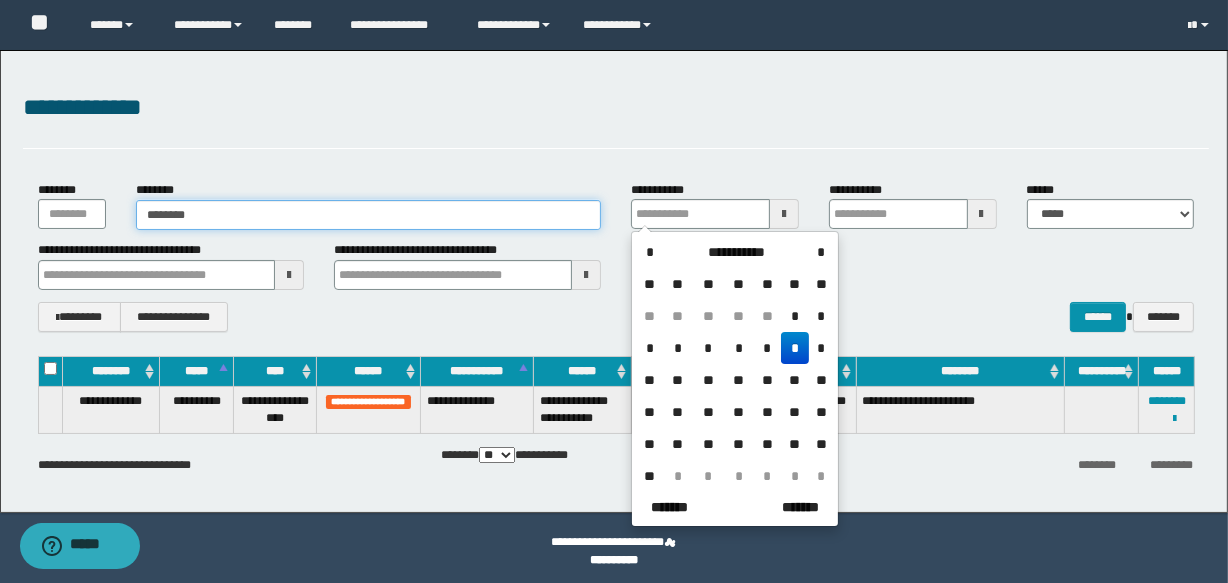 type on "********" 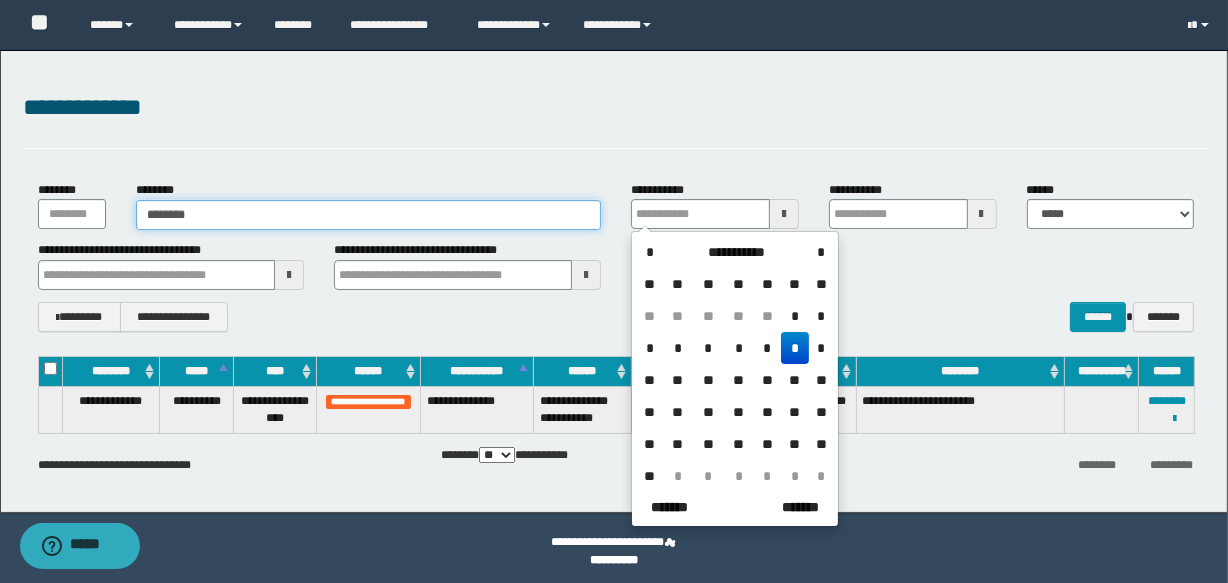 click on "********" at bounding box center (368, 215) 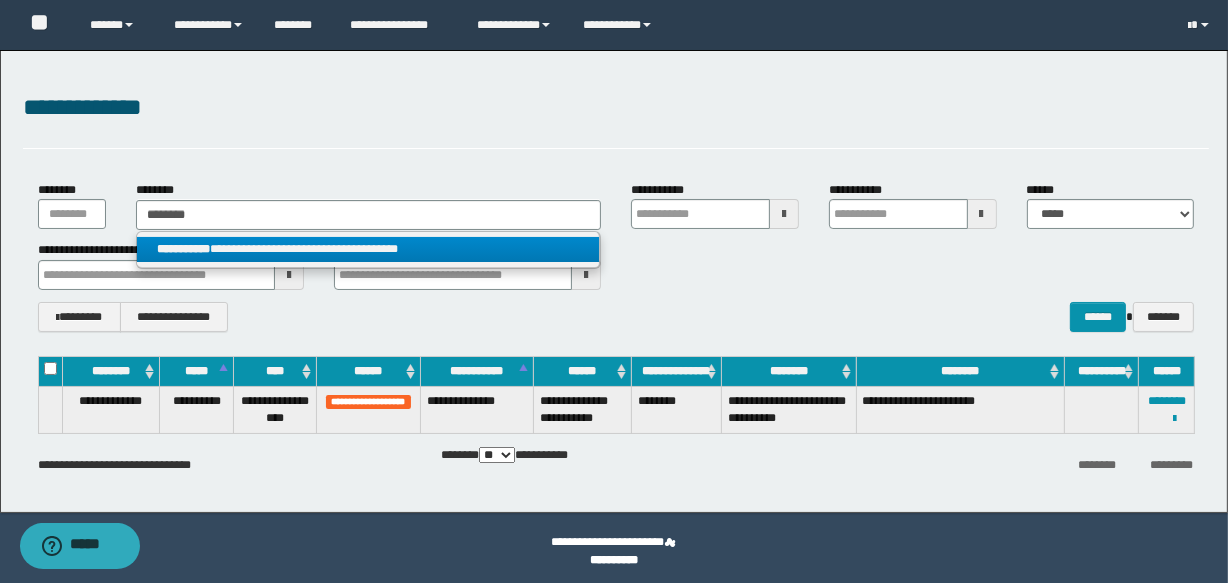 click on "**********" at bounding box center (368, 249) 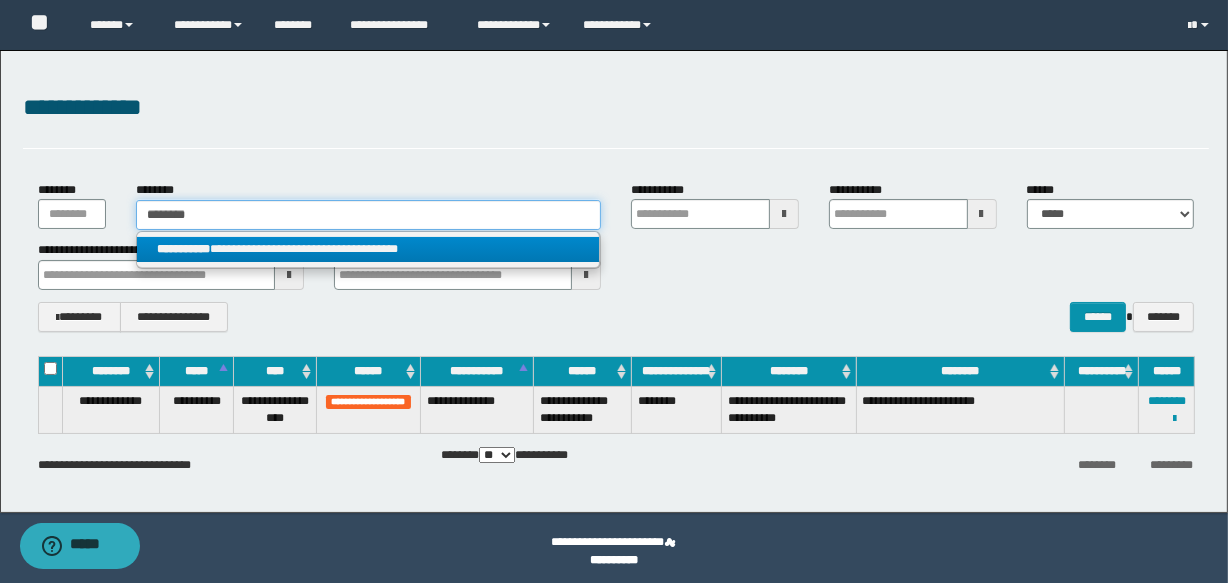 type 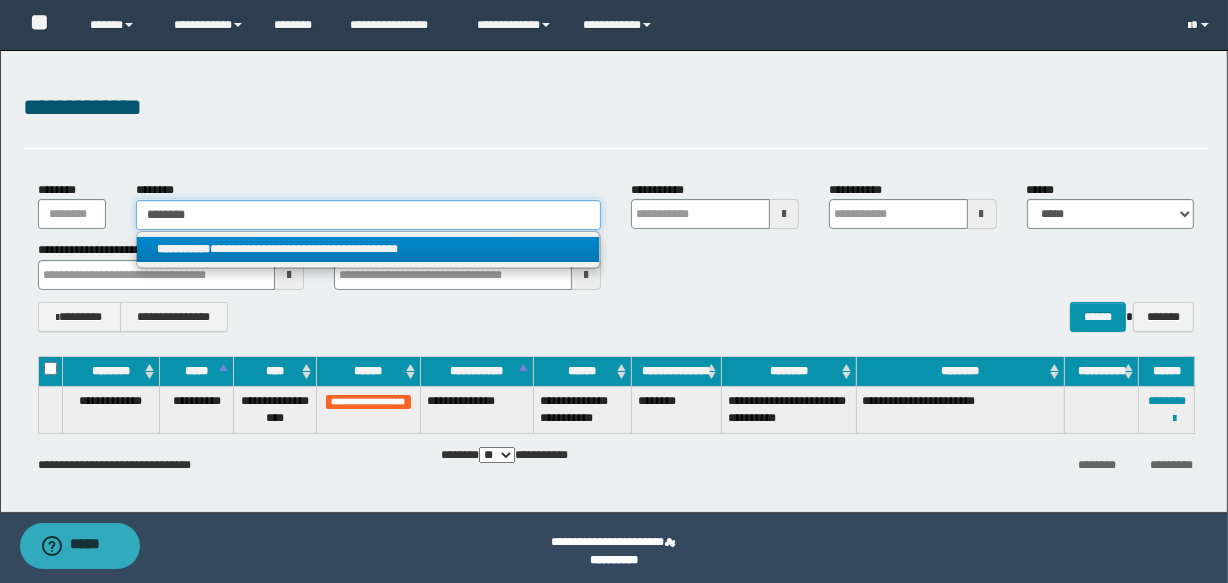 type on "**********" 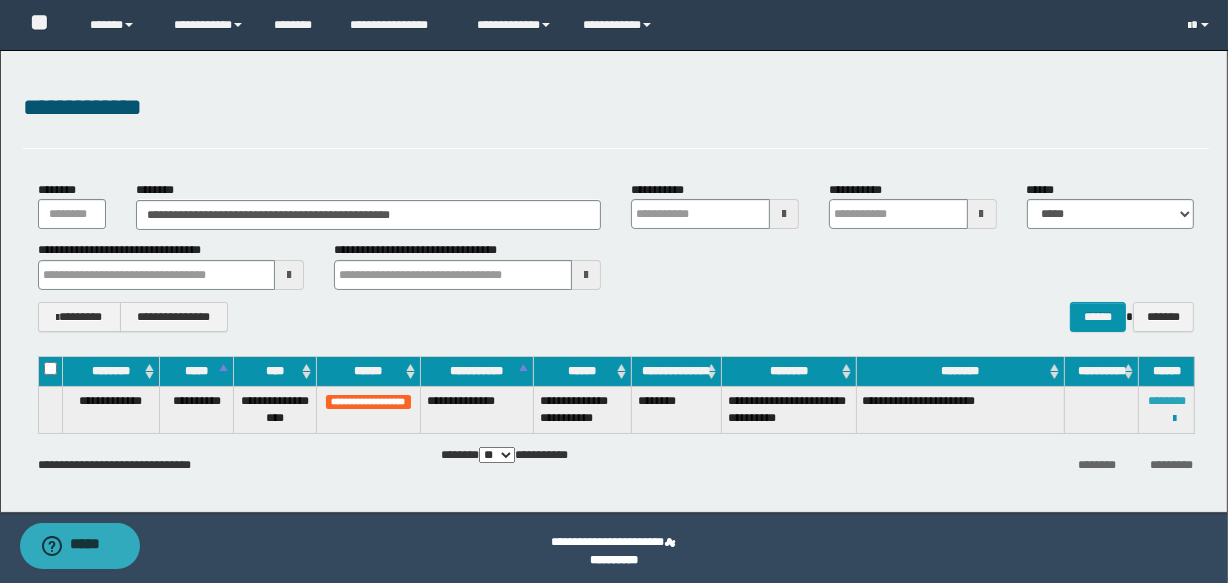 click on "********" at bounding box center [1167, 401] 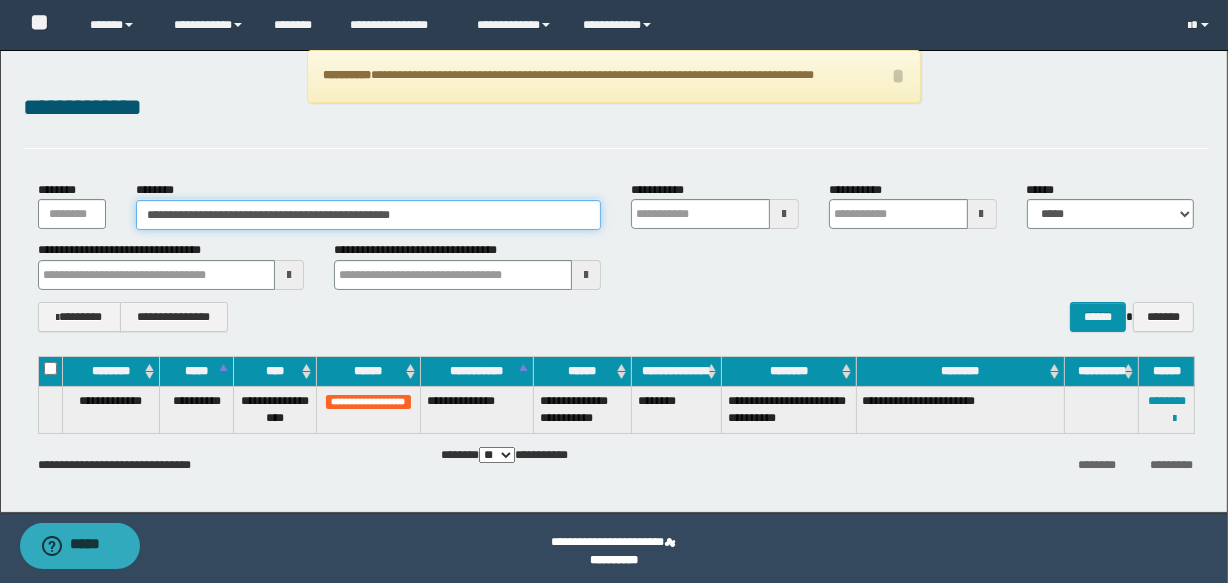 drag, startPoint x: 454, startPoint y: 224, endPoint x: 57, endPoint y: 214, distance: 397.12592 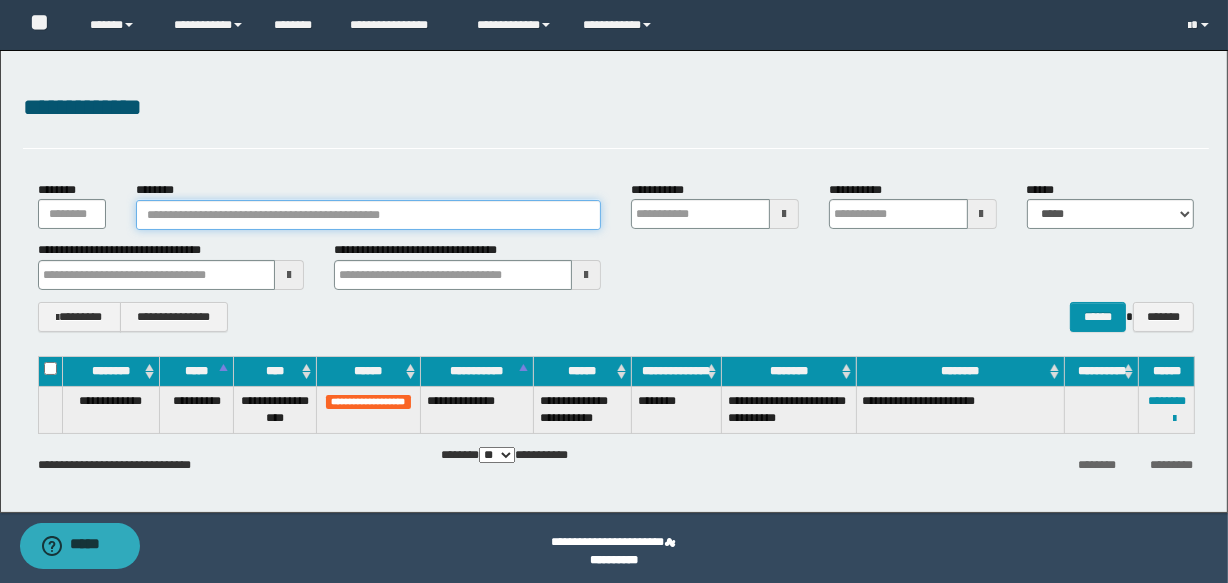 type 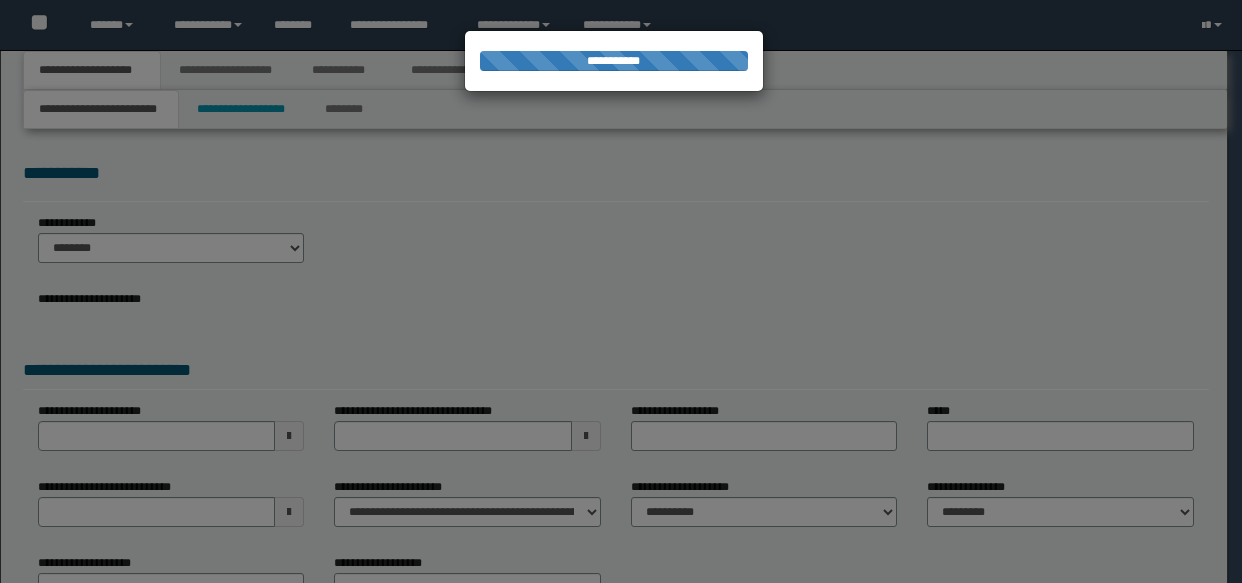 scroll, scrollTop: 0, scrollLeft: 0, axis: both 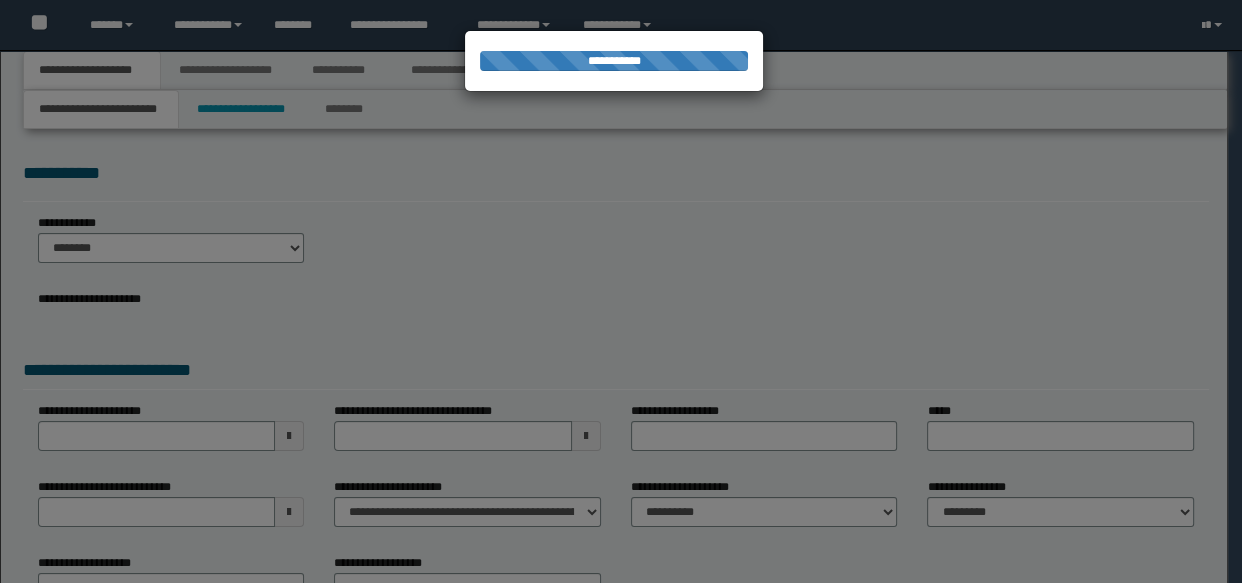 select on "*" 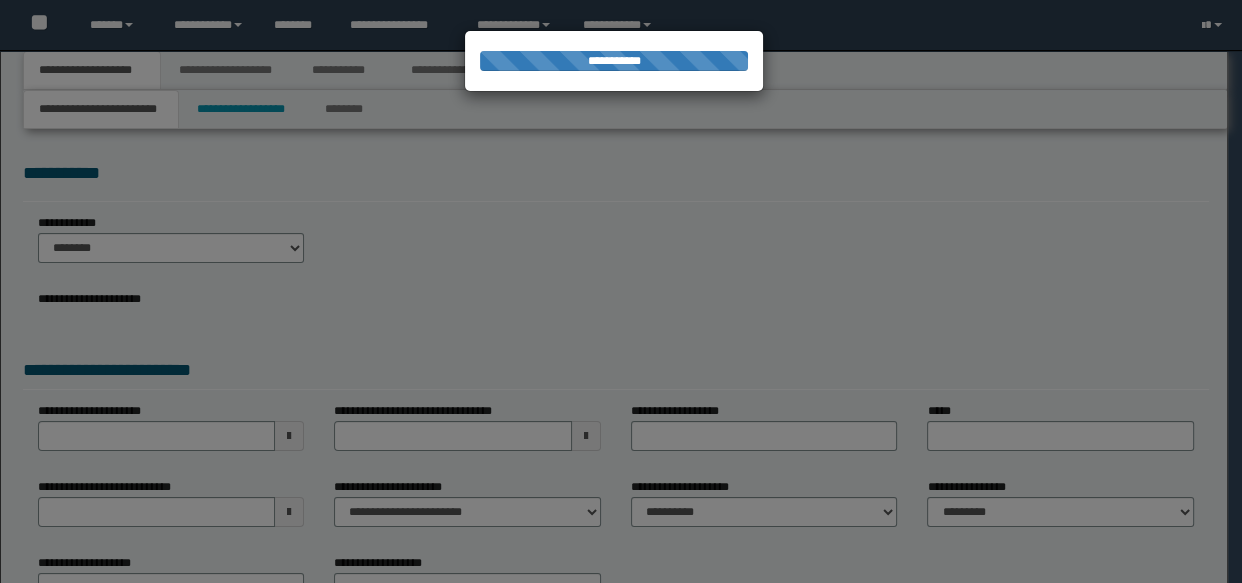 select on "*" 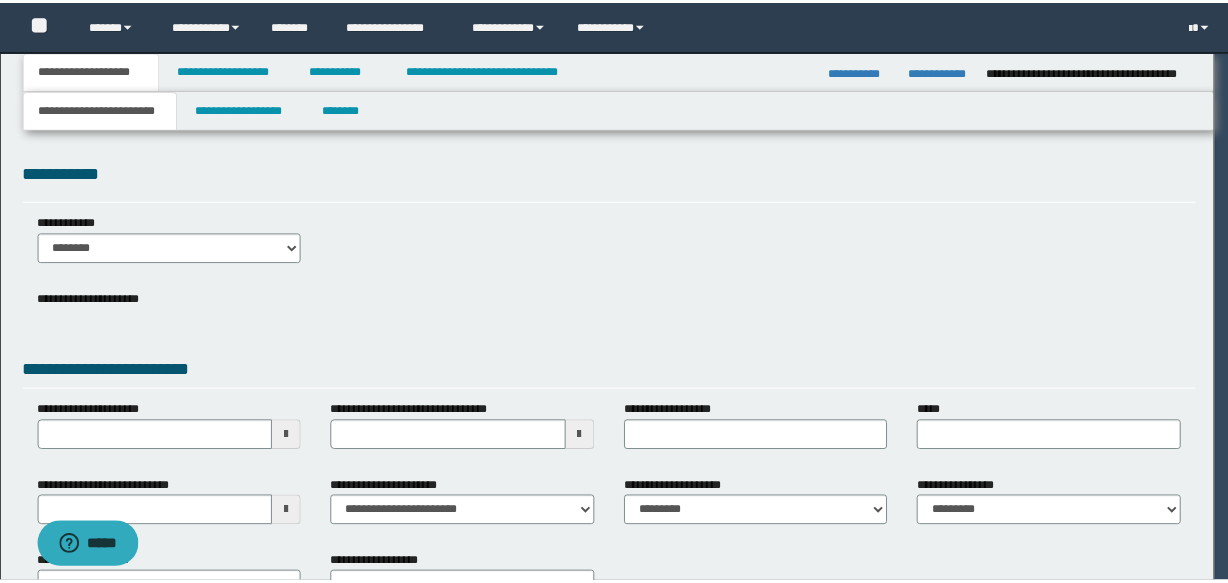 scroll, scrollTop: 0, scrollLeft: 0, axis: both 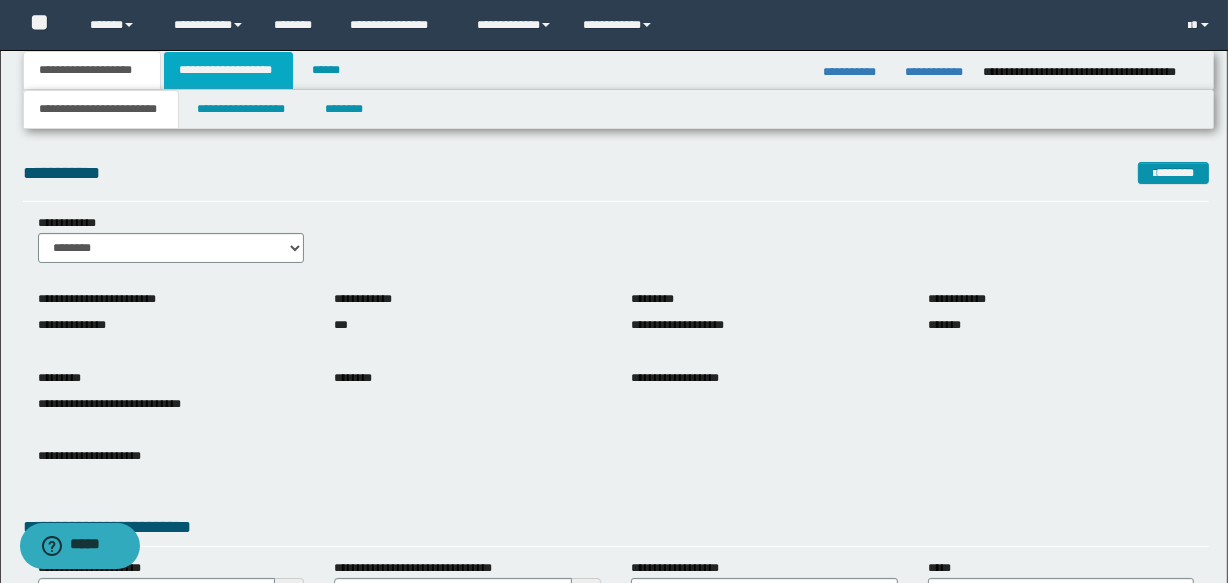 click on "**********" at bounding box center [228, 70] 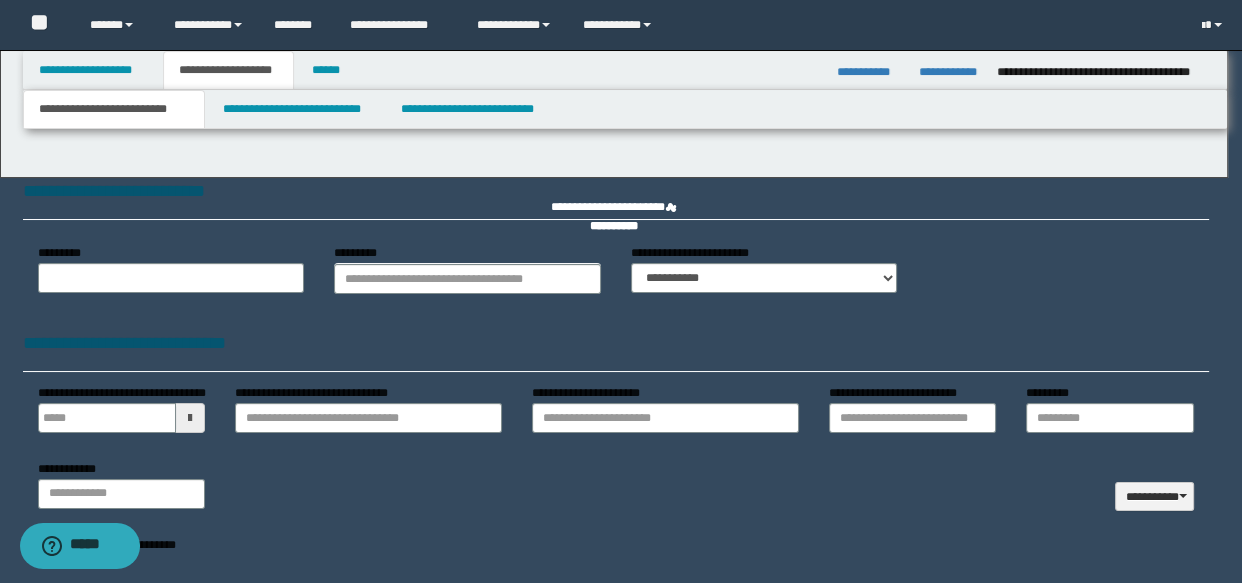 type 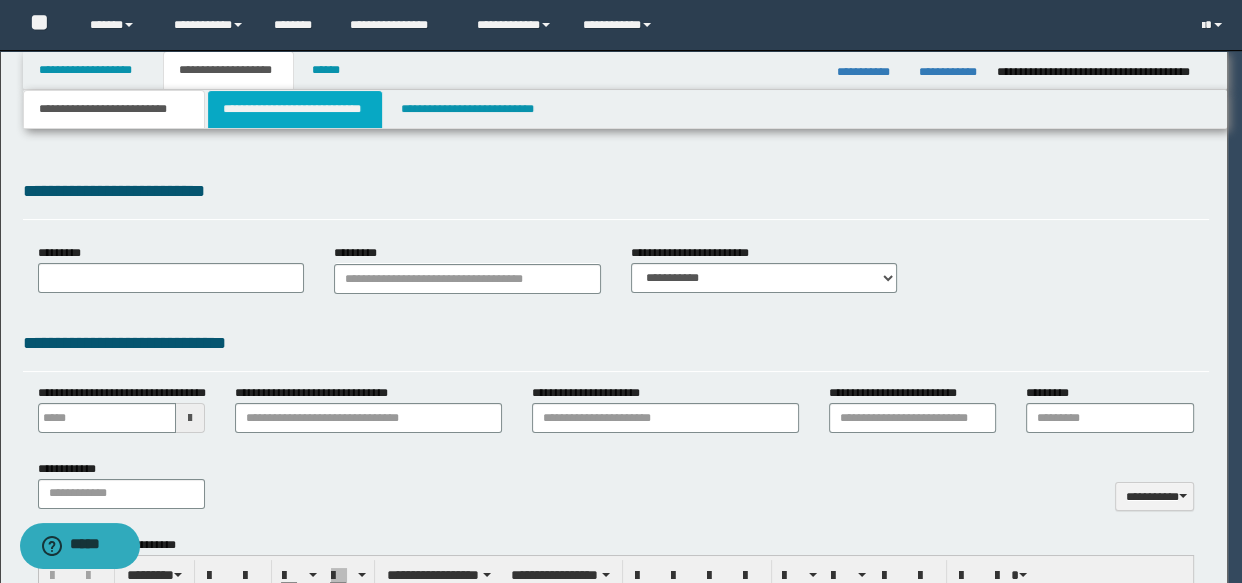 select on "*" 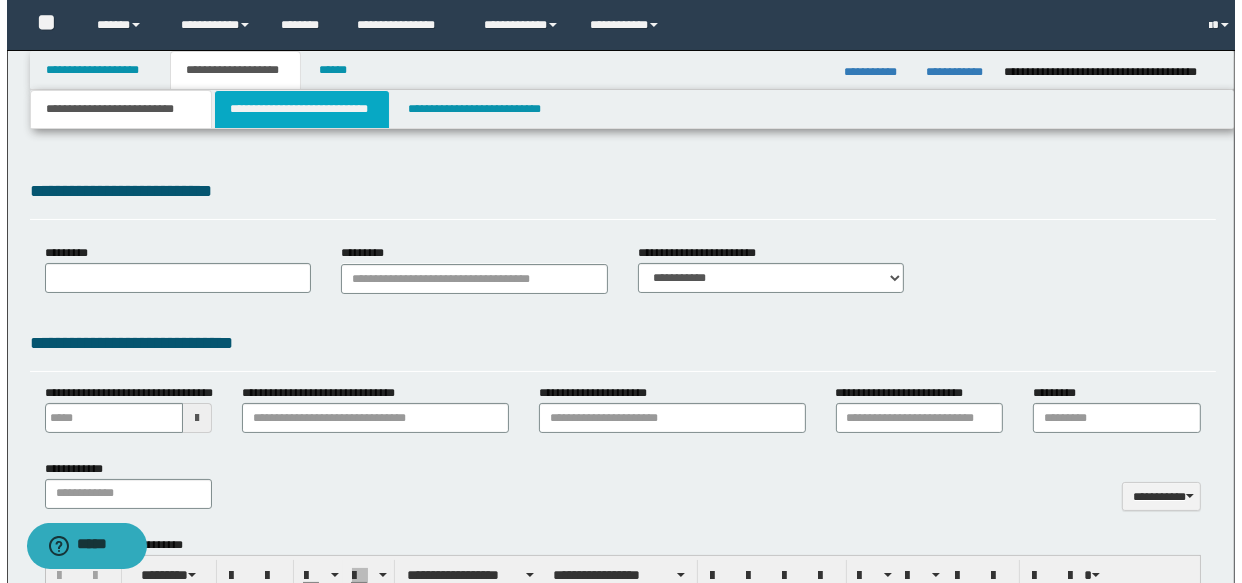 scroll, scrollTop: 0, scrollLeft: 0, axis: both 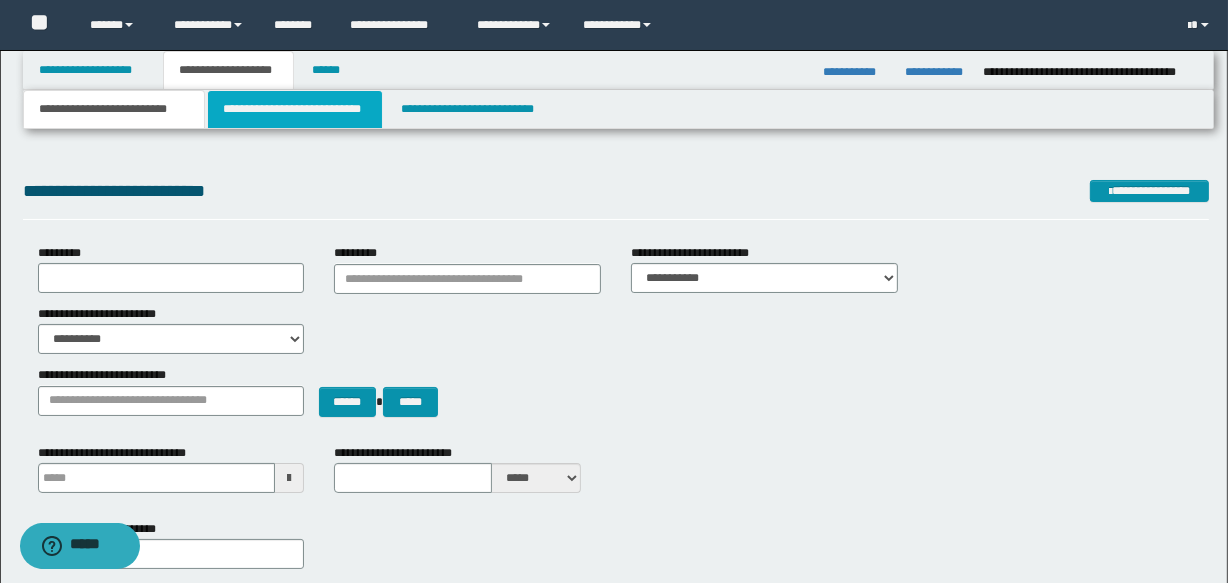 click on "**********" at bounding box center (294, 109) 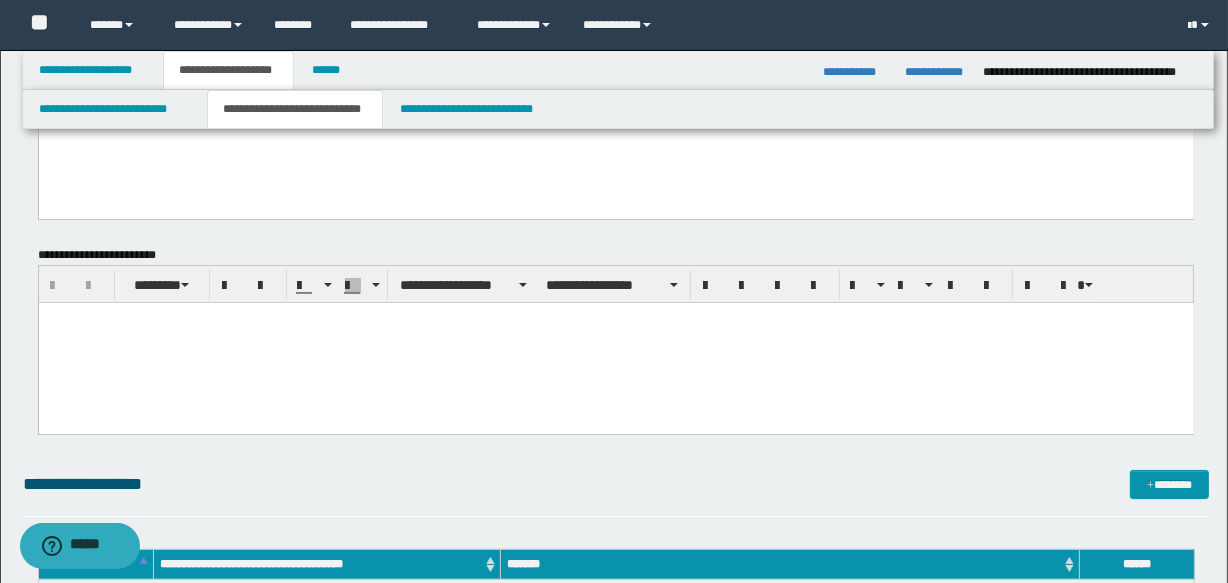 scroll, scrollTop: 272, scrollLeft: 0, axis: vertical 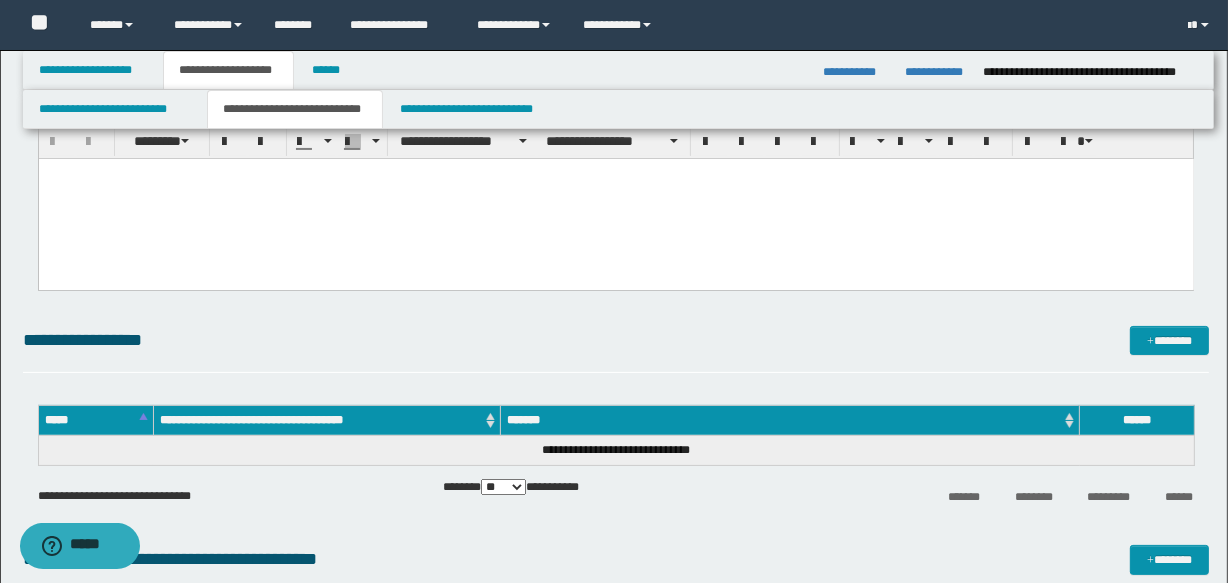 click at bounding box center (615, 199) 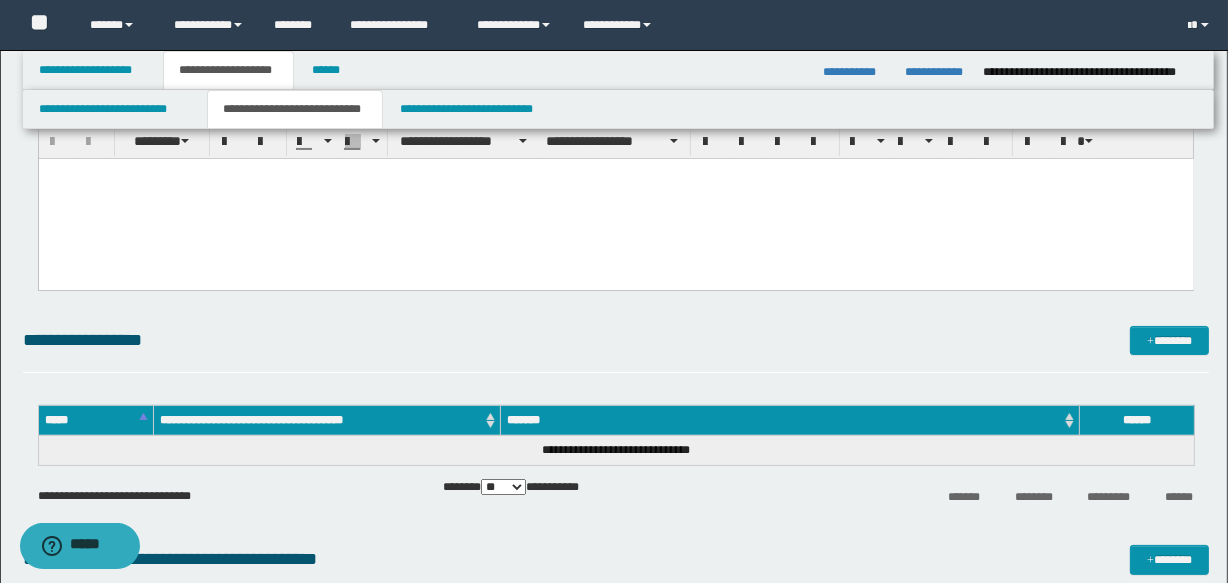paste 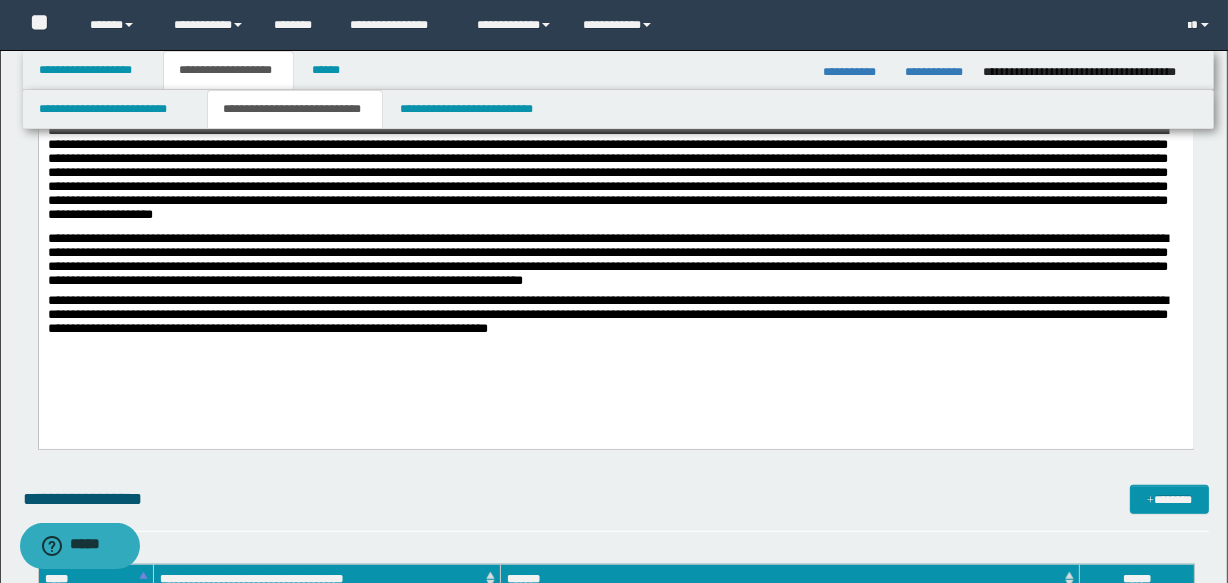 scroll, scrollTop: 1272, scrollLeft: 0, axis: vertical 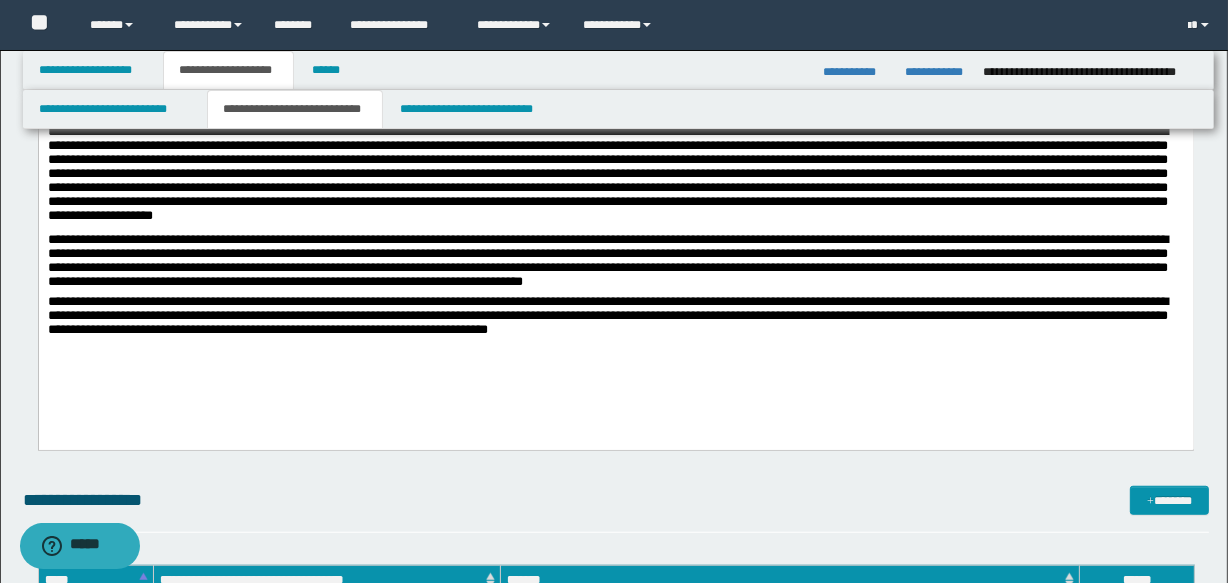 click on "**********" at bounding box center (615, 319) 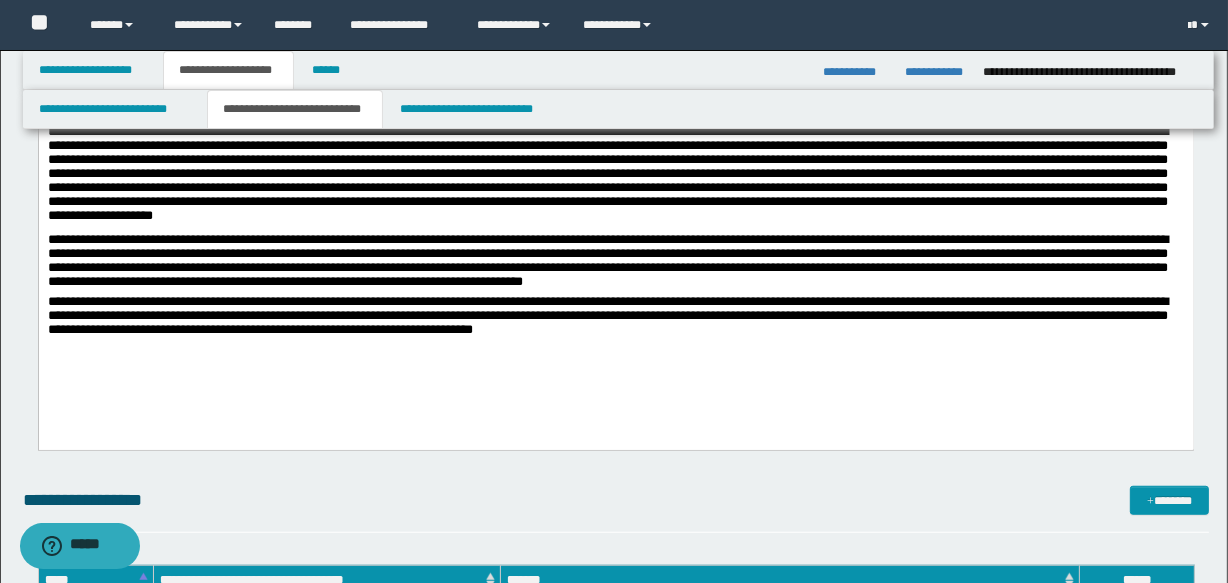 drag, startPoint x: 772, startPoint y: 339, endPoint x: 722, endPoint y: 361, distance: 54.626 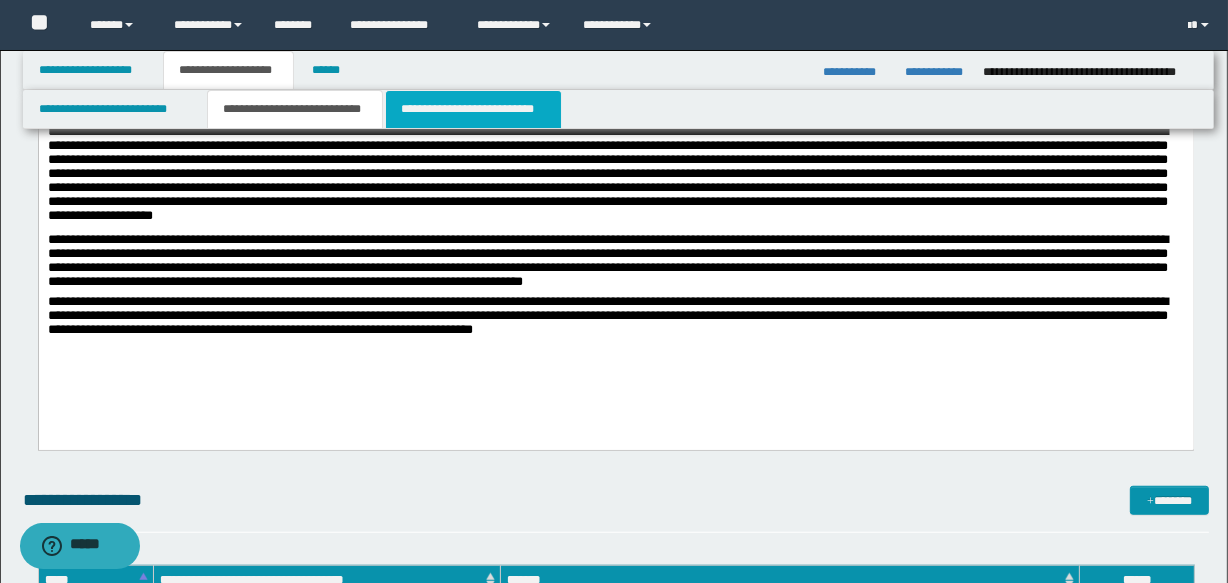 click on "**********" at bounding box center (473, 109) 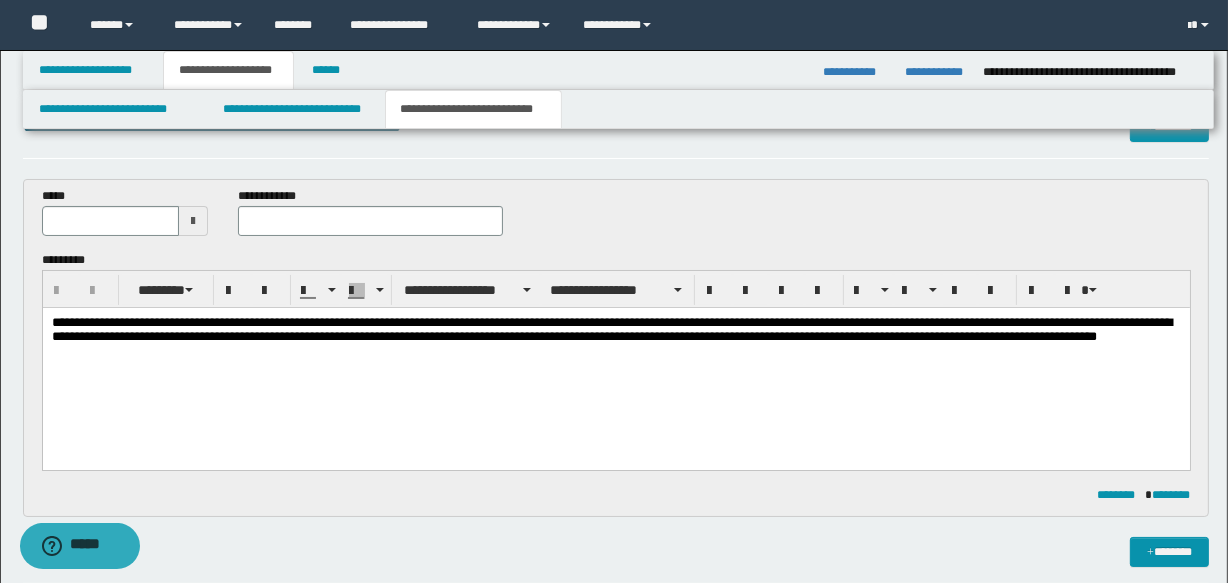 scroll, scrollTop: 90, scrollLeft: 0, axis: vertical 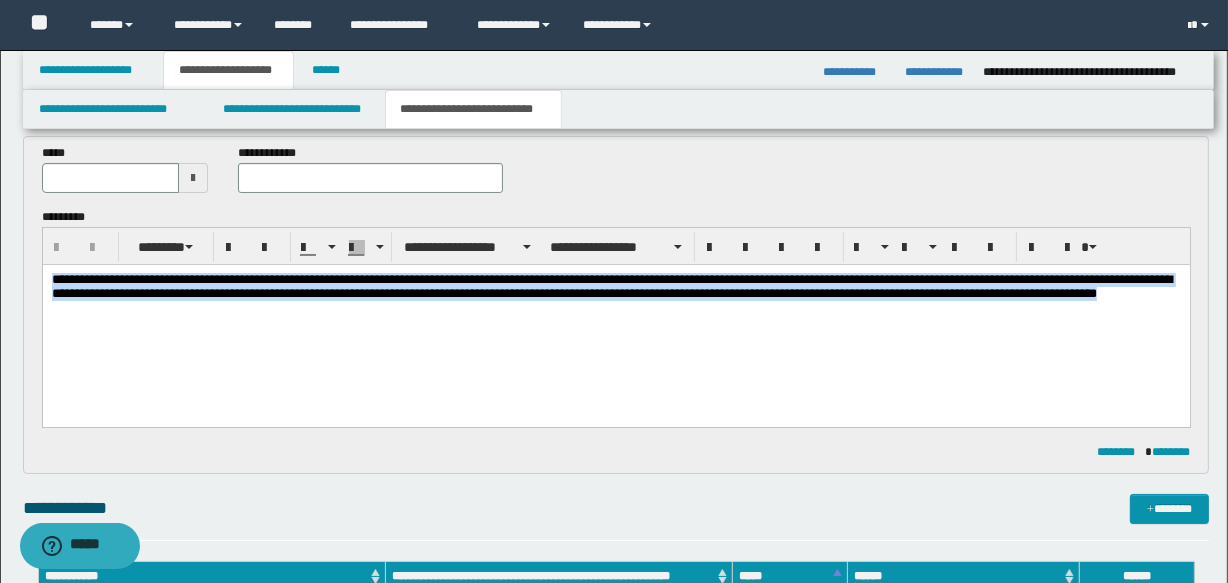drag, startPoint x: 53, startPoint y: 277, endPoint x: 205, endPoint y: 323, distance: 158.80806 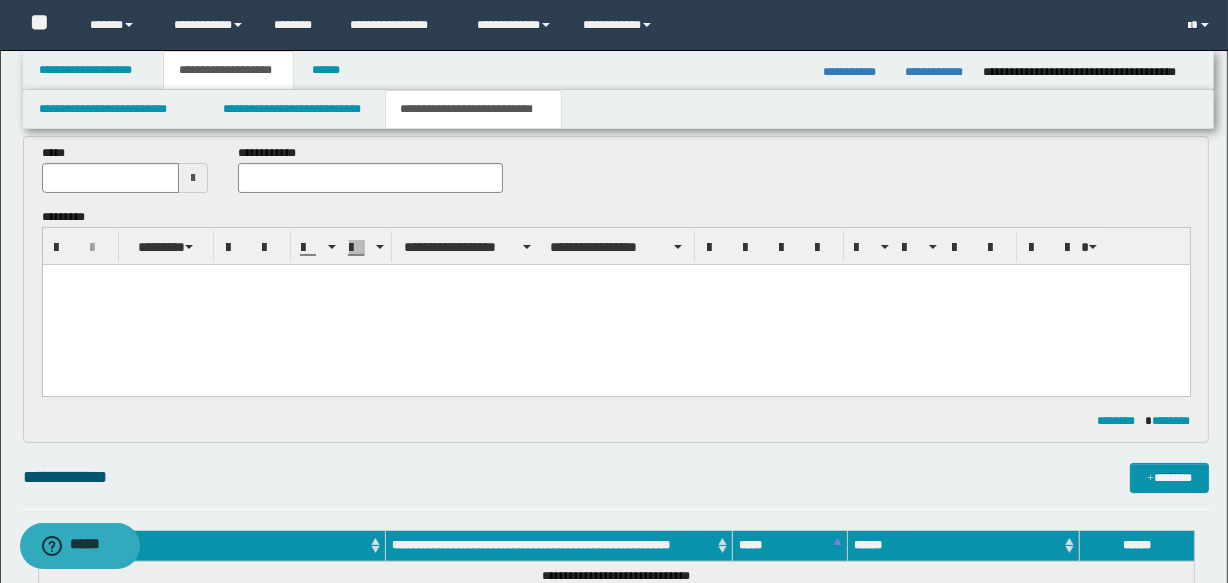 paste 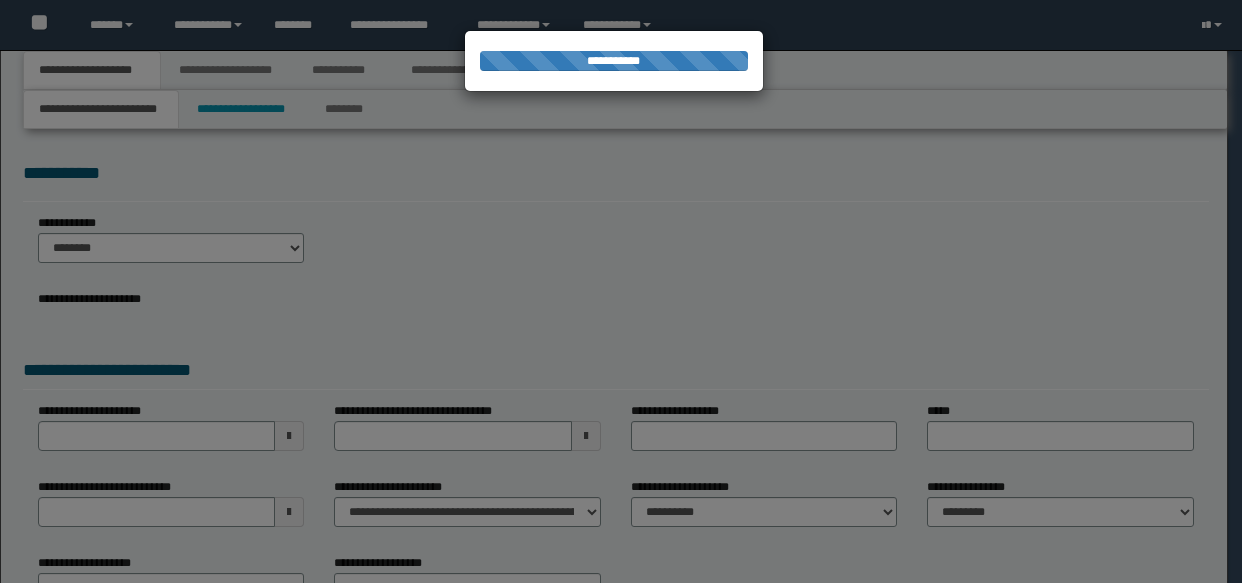 scroll, scrollTop: 0, scrollLeft: 0, axis: both 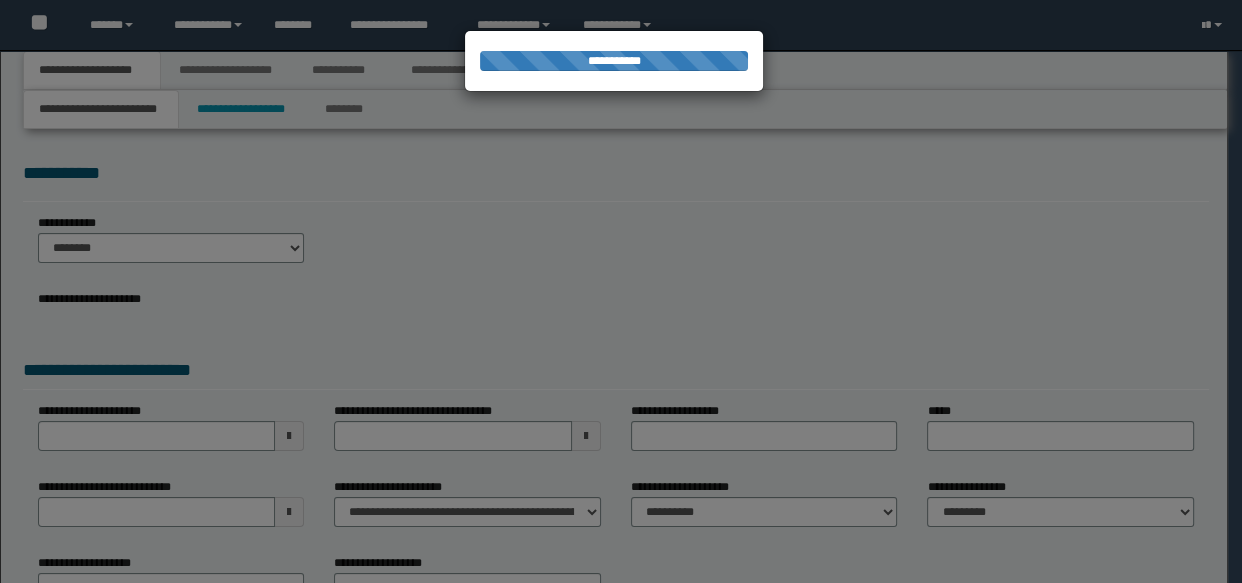 select on "*" 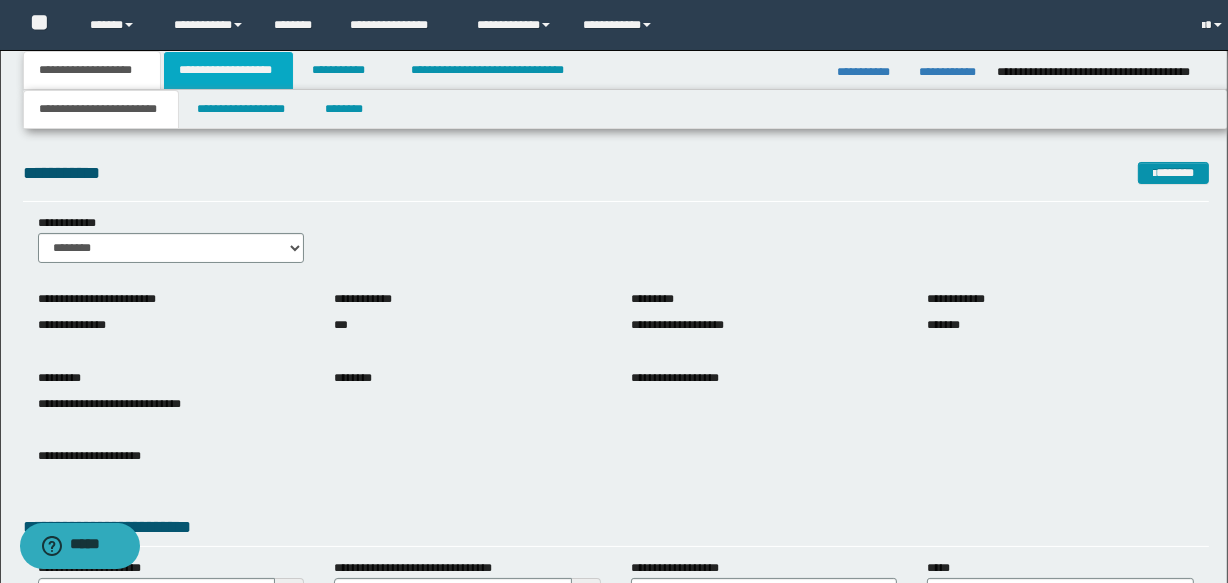 click on "**********" at bounding box center [228, 70] 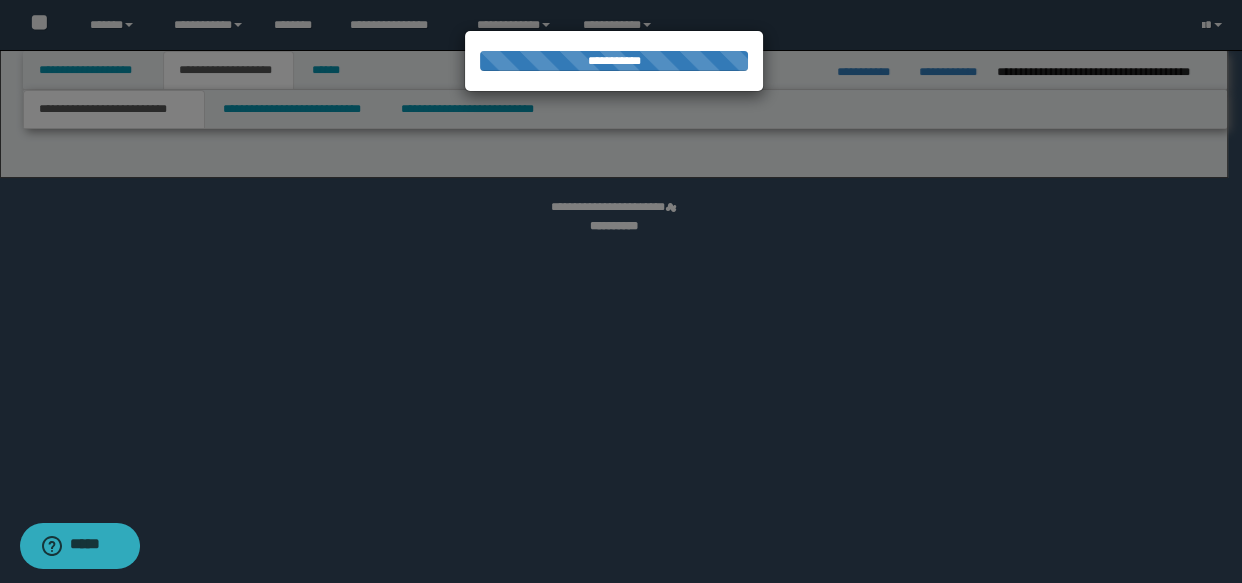 click at bounding box center [621, 291] 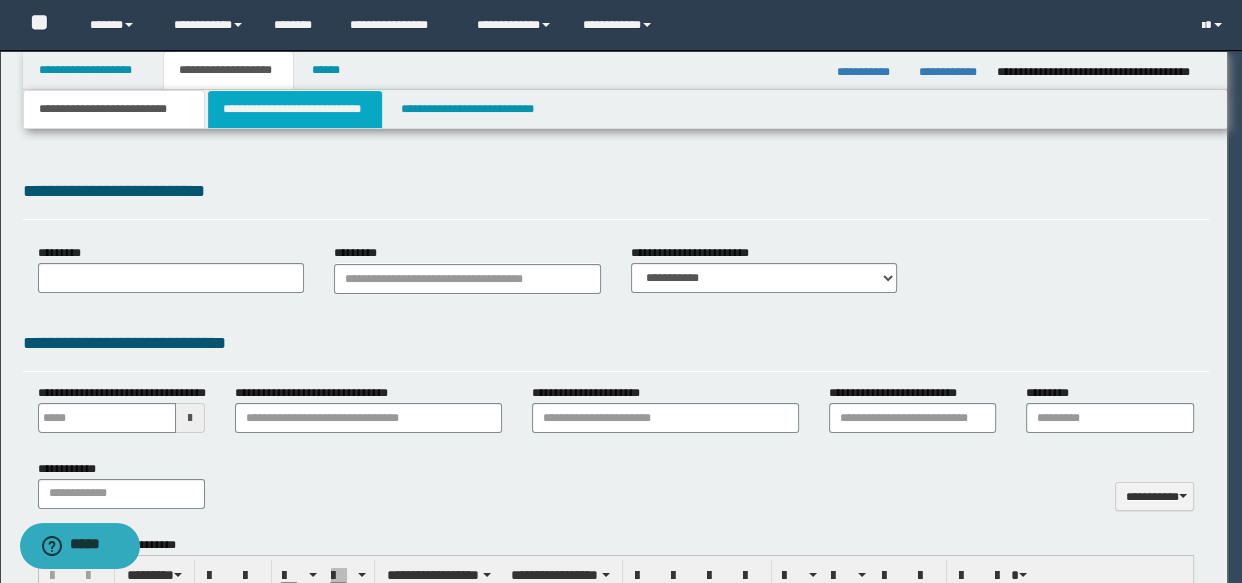 type 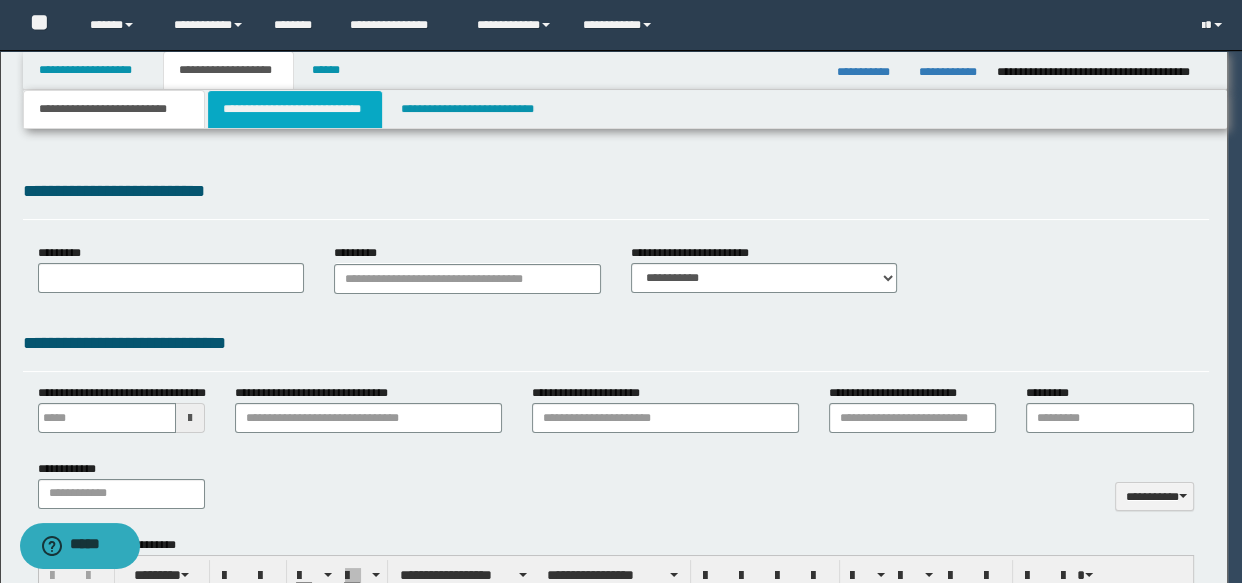 scroll, scrollTop: 0, scrollLeft: 0, axis: both 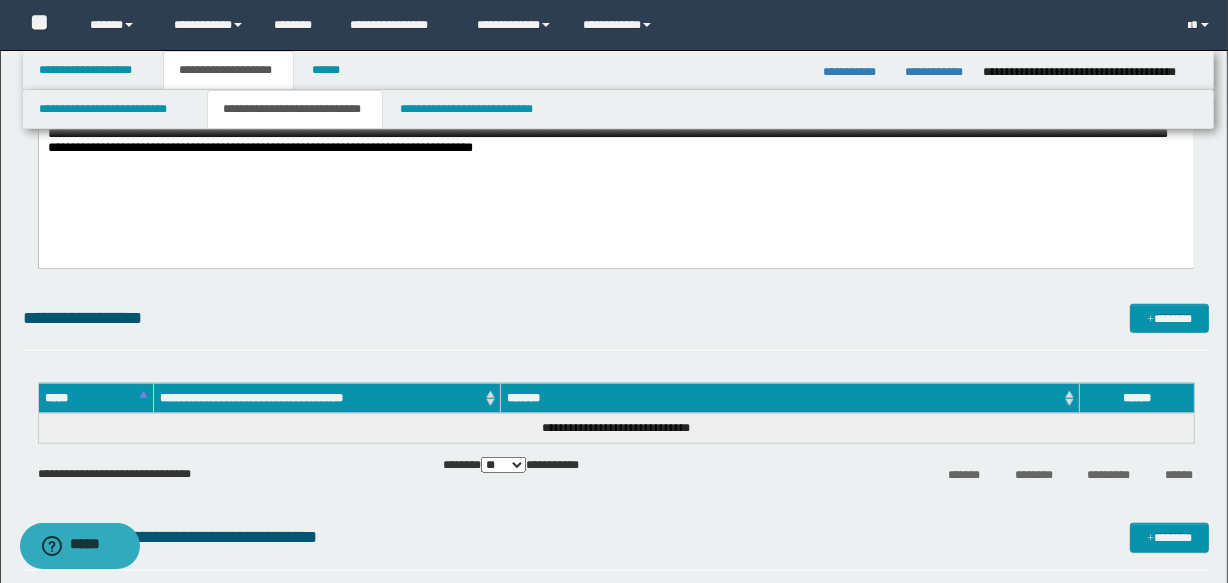 click on "**********" at bounding box center [615, 137] 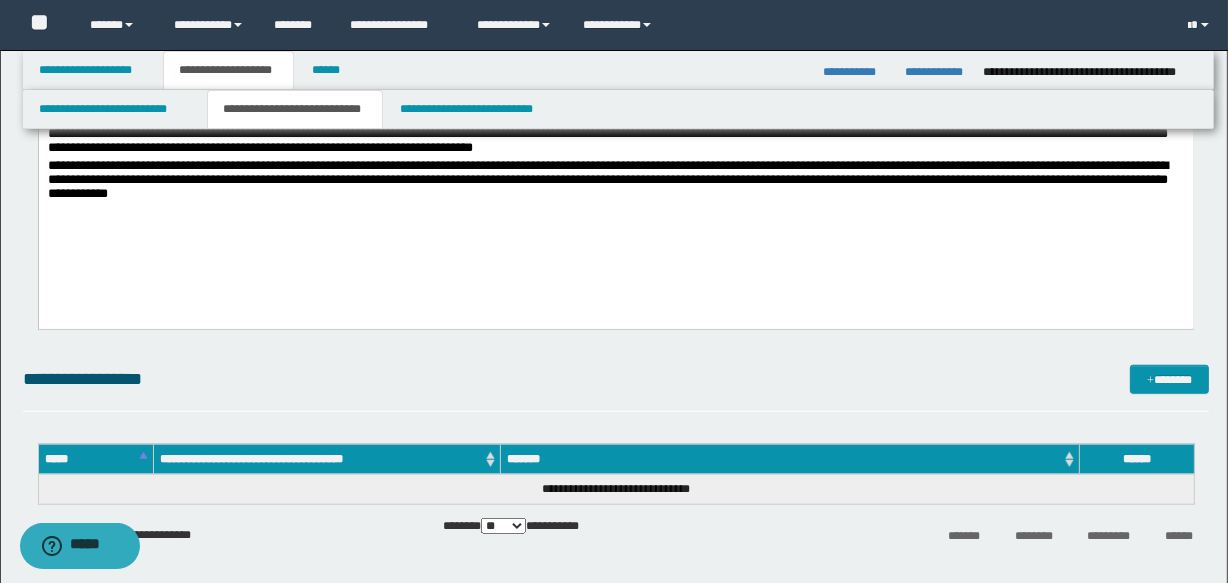click on "**********" at bounding box center [615, 183] 